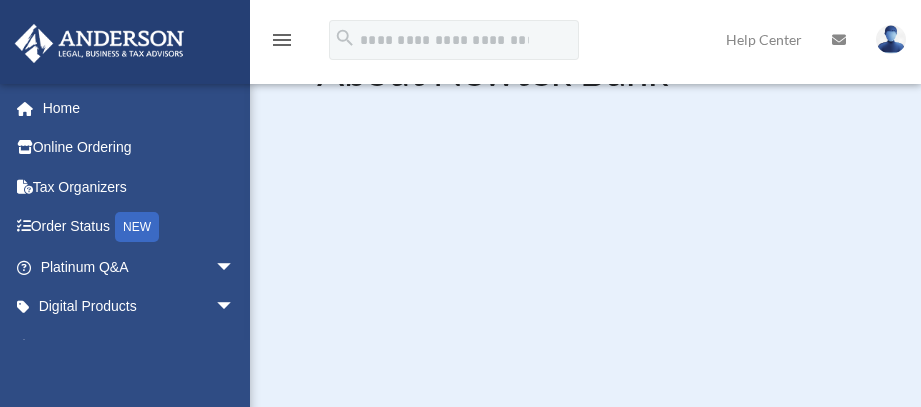 scroll, scrollTop: 100, scrollLeft: 0, axis: vertical 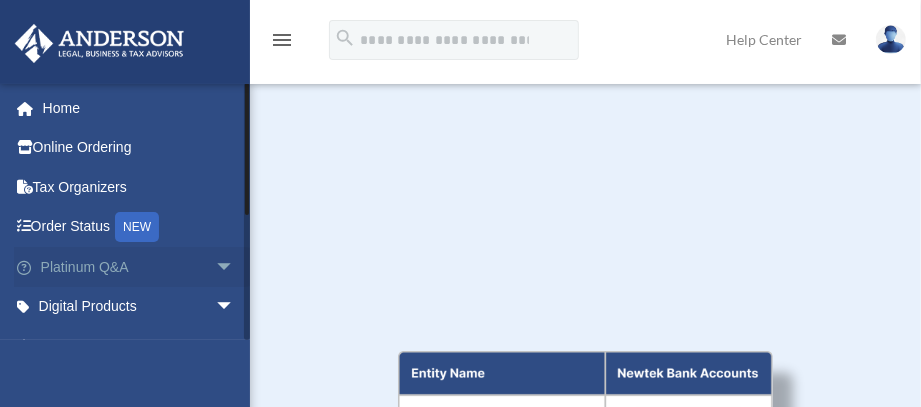 click on "arrow_drop_down" at bounding box center [235, 267] 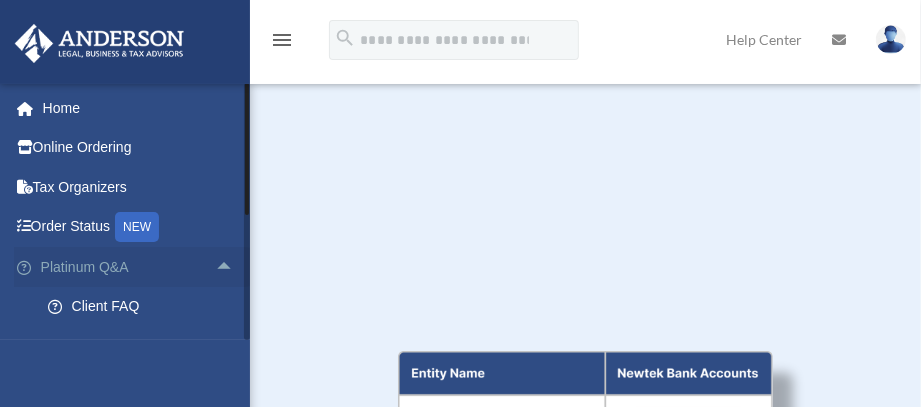 click on "Platinum Q&A arrow_drop_up" at bounding box center [139, 267] 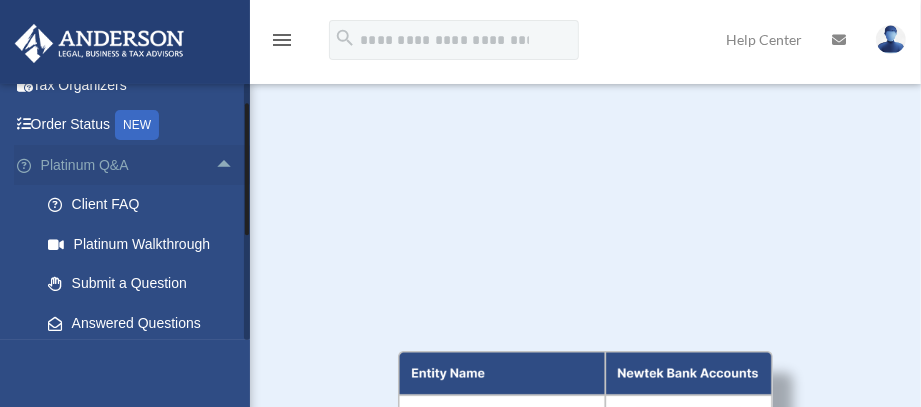 scroll, scrollTop: 200, scrollLeft: 0, axis: vertical 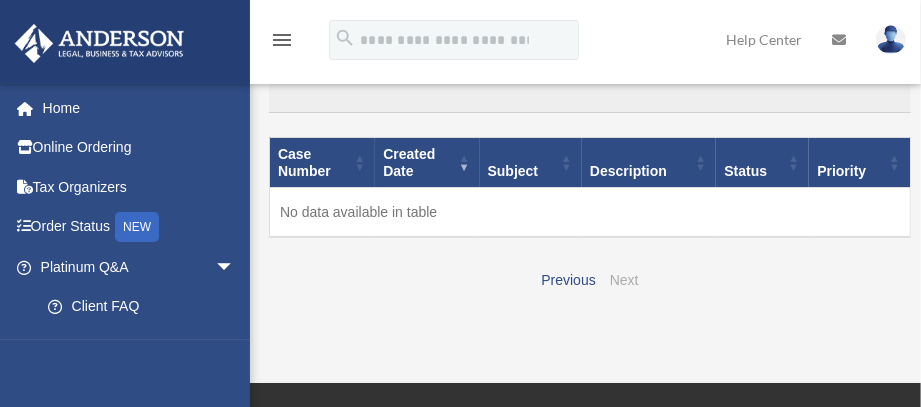 click on "Next" at bounding box center (624, 280) 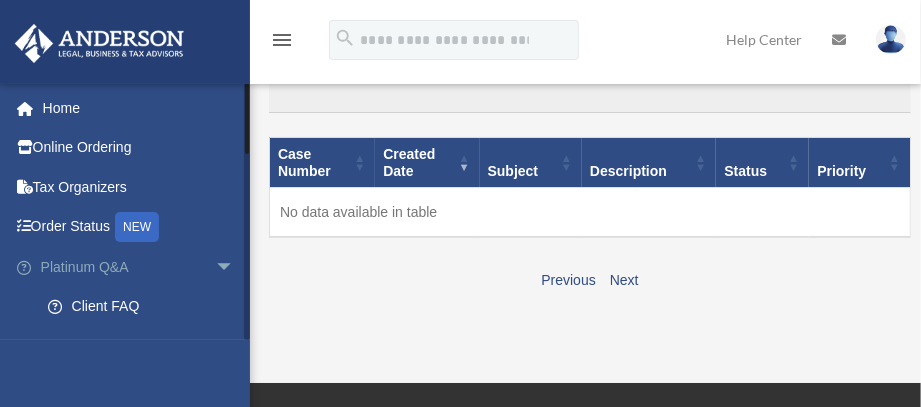 click on "arrow_drop_down" at bounding box center [235, 267] 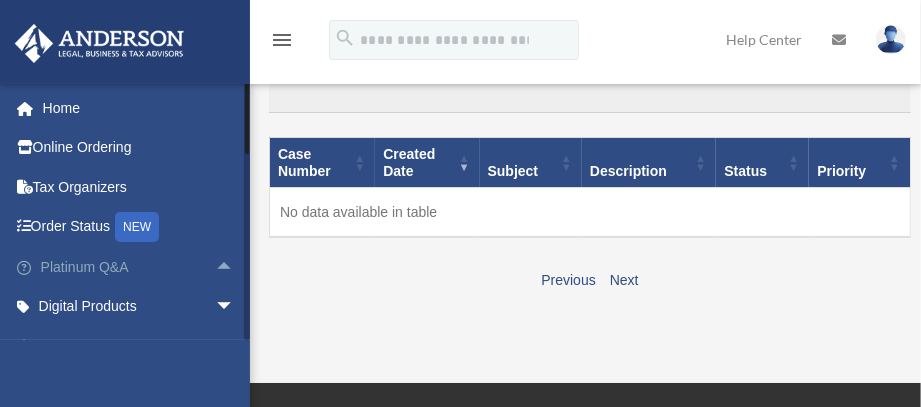 click on "Platinum Q&A arrow_drop_up" at bounding box center [139, 267] 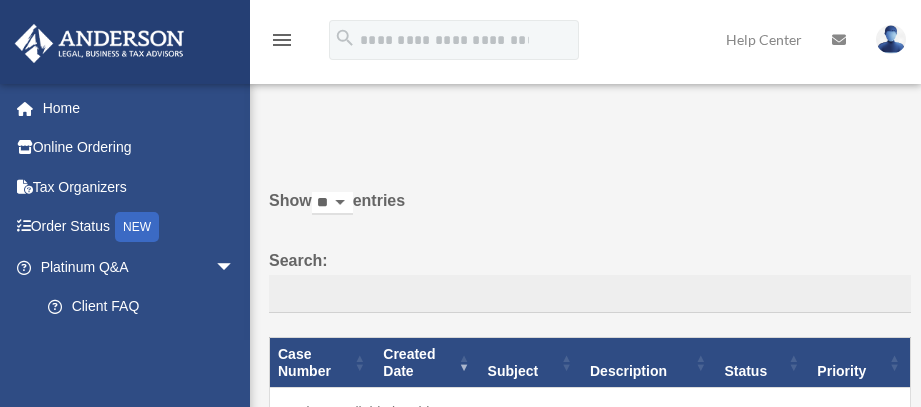 scroll, scrollTop: 0, scrollLeft: 0, axis: both 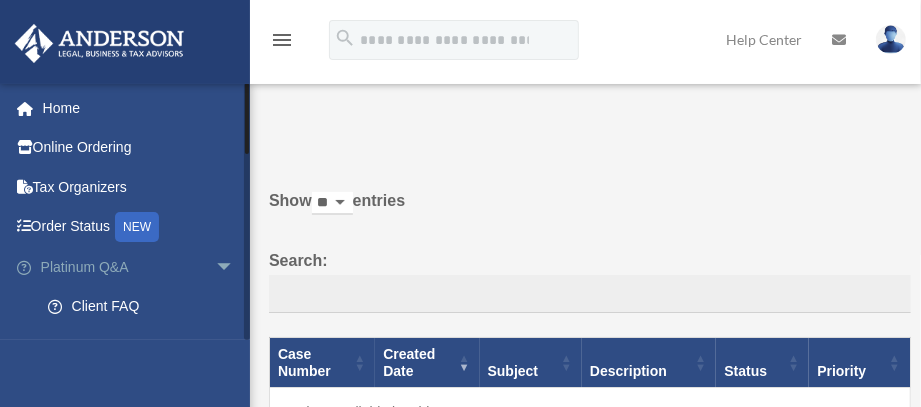 click on "Platinum Q&A arrow_drop_down" at bounding box center [139, 267] 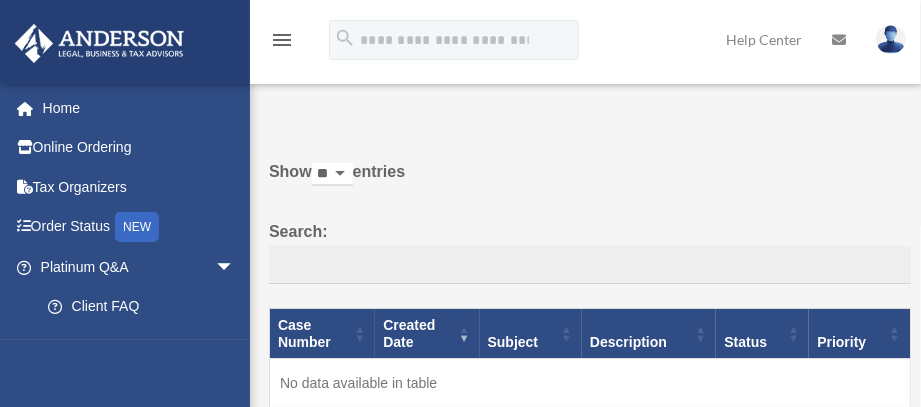 scroll, scrollTop: 0, scrollLeft: 0, axis: both 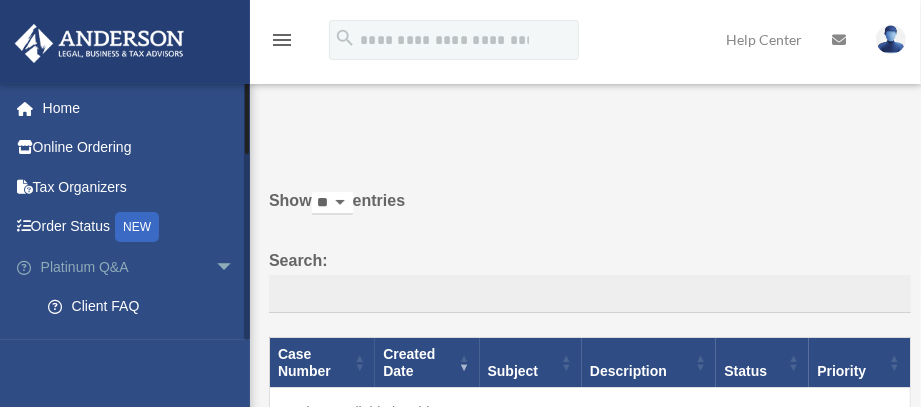 click on "arrow_drop_down" at bounding box center [235, 267] 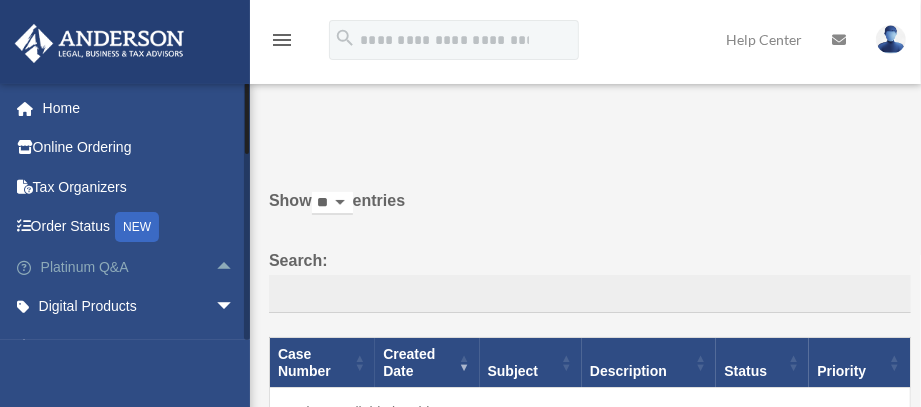 scroll, scrollTop: 100, scrollLeft: 0, axis: vertical 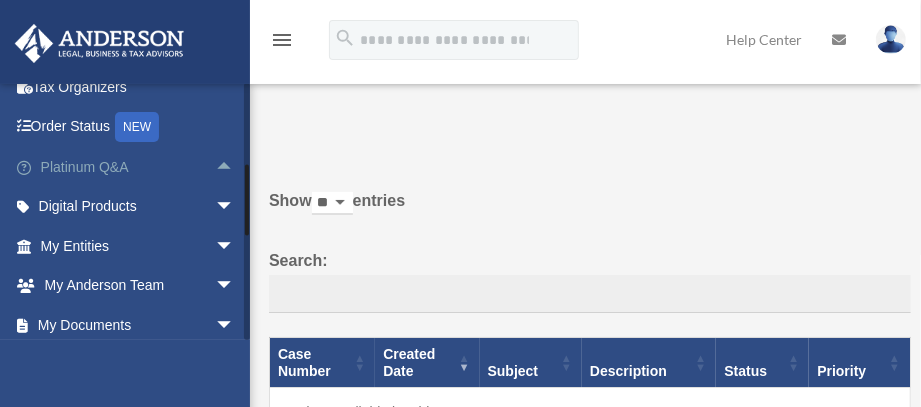 click on "arrow_drop_up" at bounding box center [235, 167] 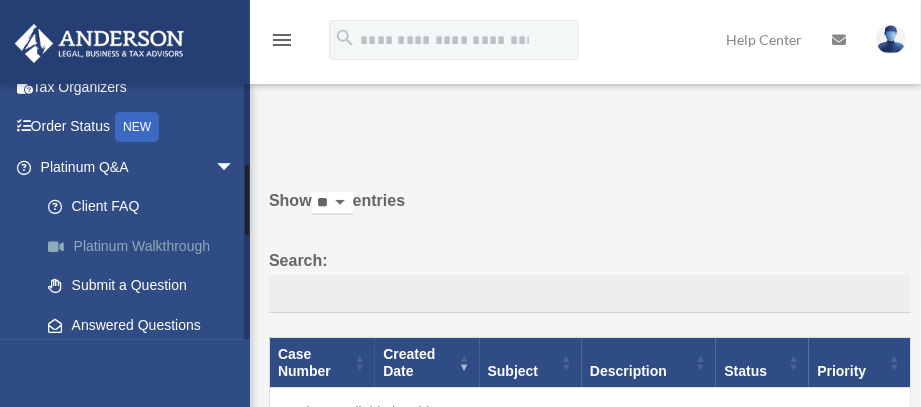 click on "Platinum Walkthrough" at bounding box center [146, 246] 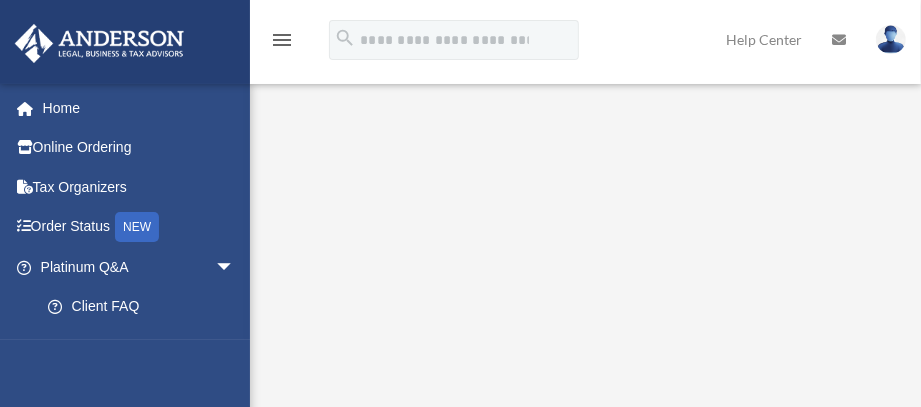 scroll, scrollTop: 38, scrollLeft: 0, axis: vertical 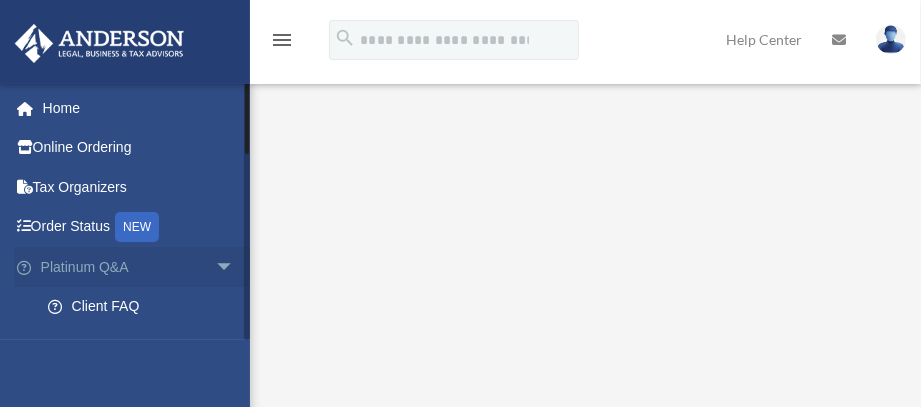 click on "arrow_drop_down" at bounding box center (235, 267) 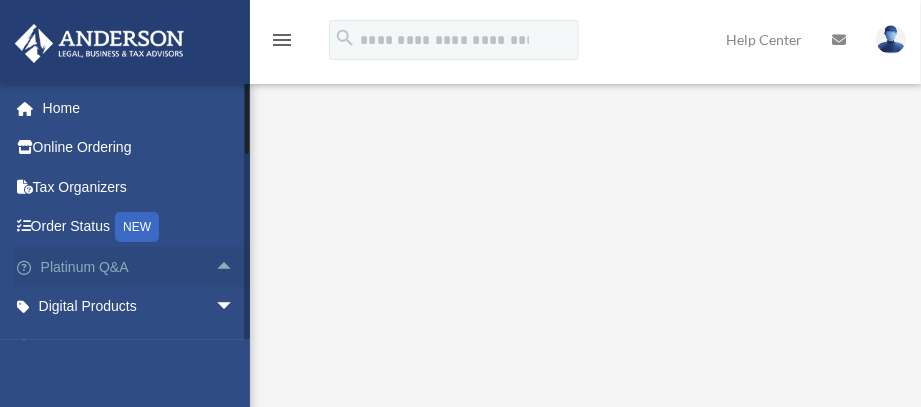 click on "arrow_drop_up" at bounding box center (235, 267) 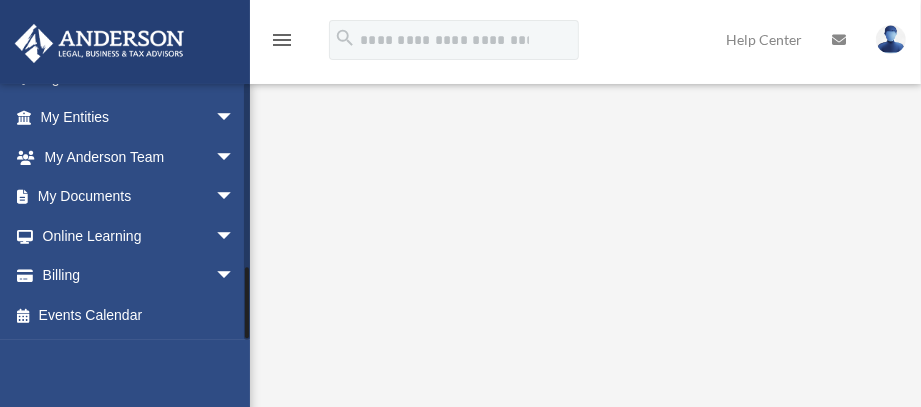 scroll, scrollTop: 656, scrollLeft: 0, axis: vertical 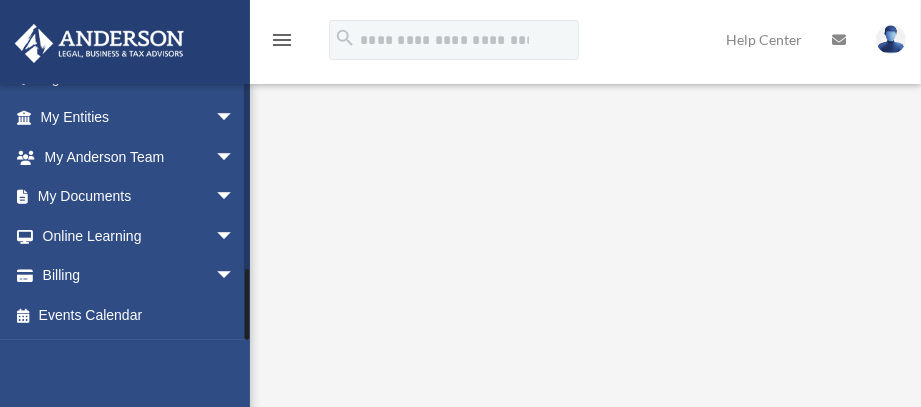 drag, startPoint x: 245, startPoint y: 281, endPoint x: 251, endPoint y: 327, distance: 46.389652 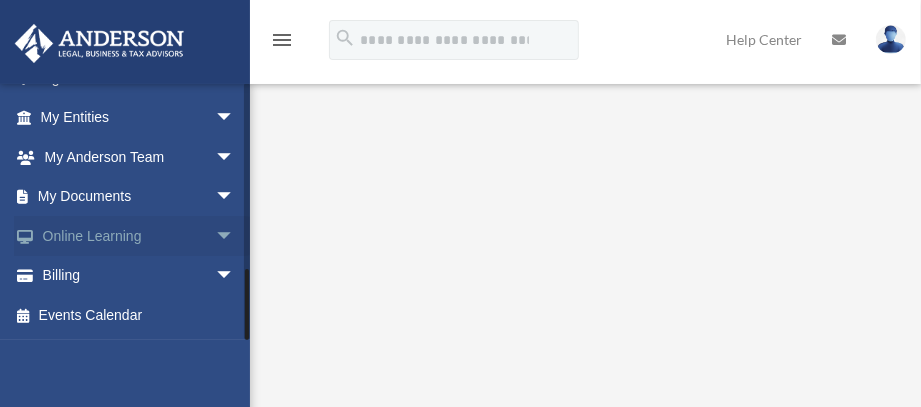 click on "arrow_drop_down" at bounding box center (235, 236) 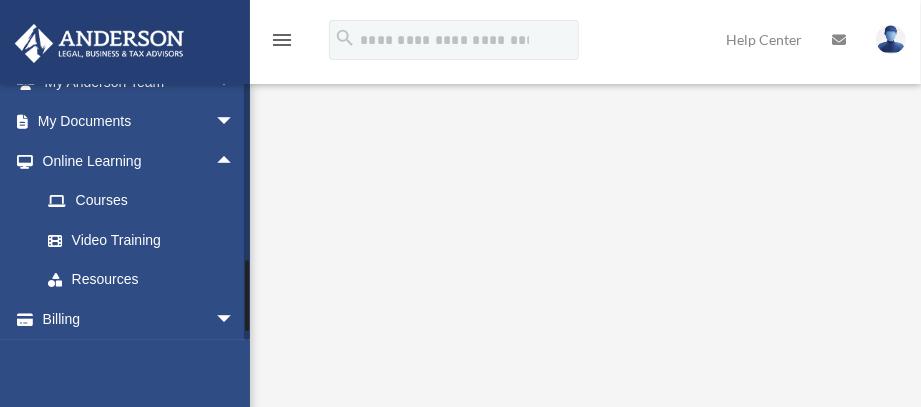 scroll, scrollTop: 738, scrollLeft: 0, axis: vertical 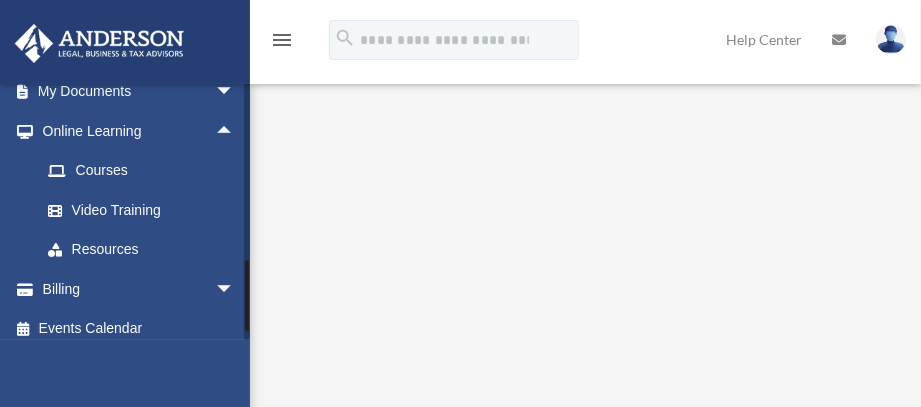 drag, startPoint x: 245, startPoint y: 263, endPoint x: 244, endPoint y: 296, distance: 33.01515 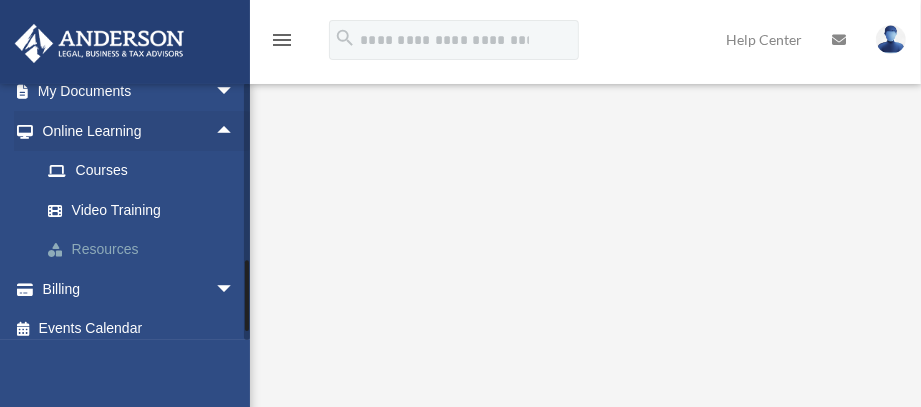 click on "Resources" at bounding box center [146, 250] 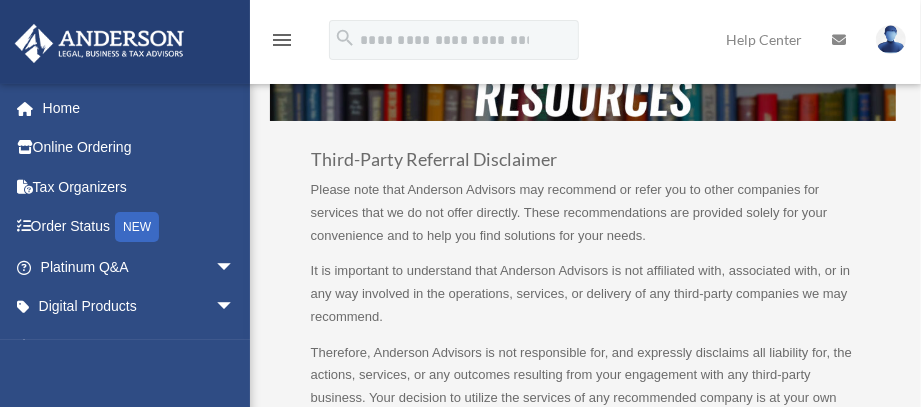 scroll, scrollTop: 0, scrollLeft: 0, axis: both 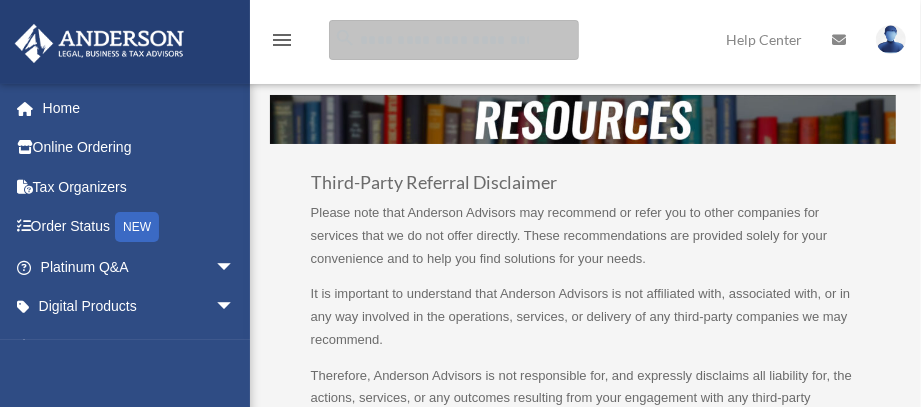 click at bounding box center [454, 40] 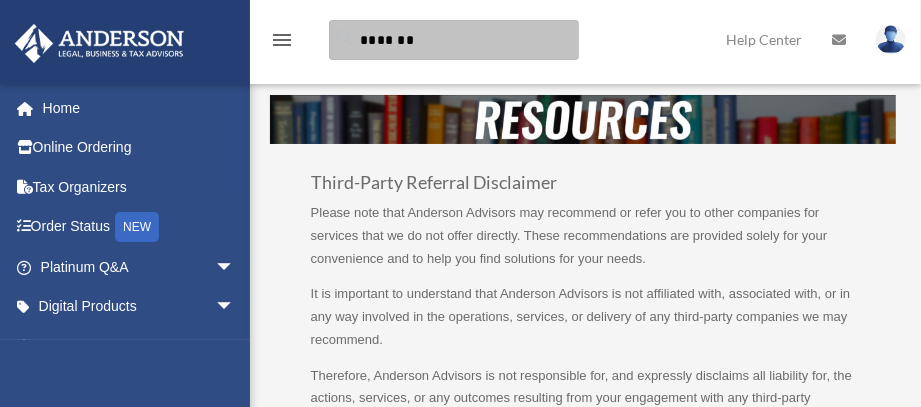 type on "*******" 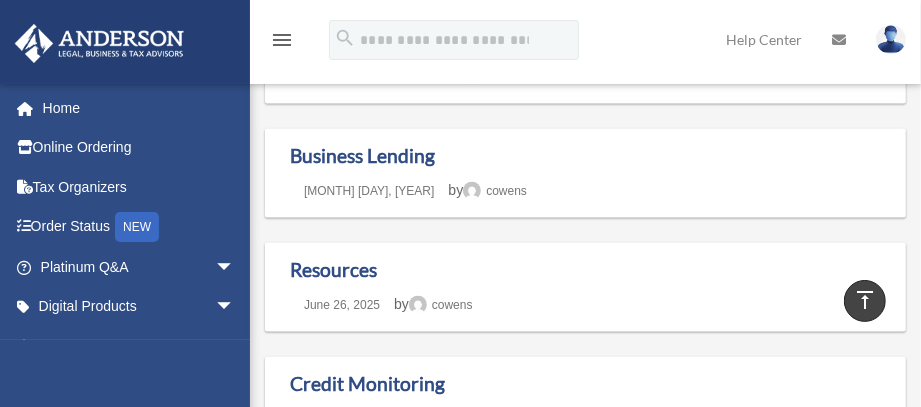 scroll, scrollTop: 1400, scrollLeft: 0, axis: vertical 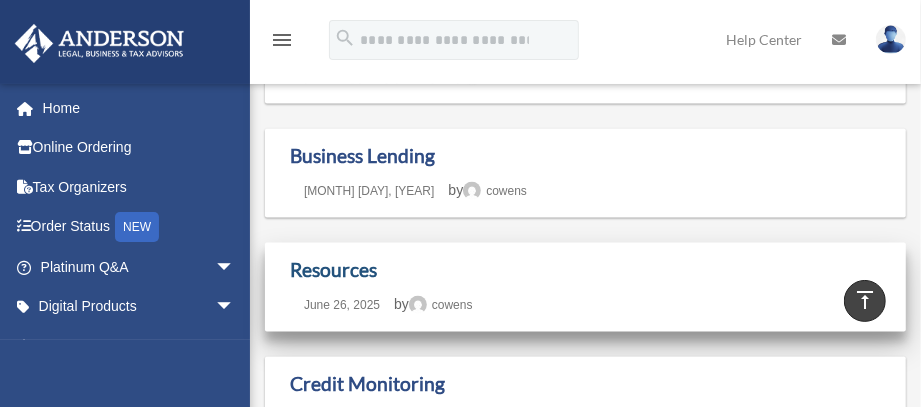 click on "Resources" at bounding box center (333, 269) 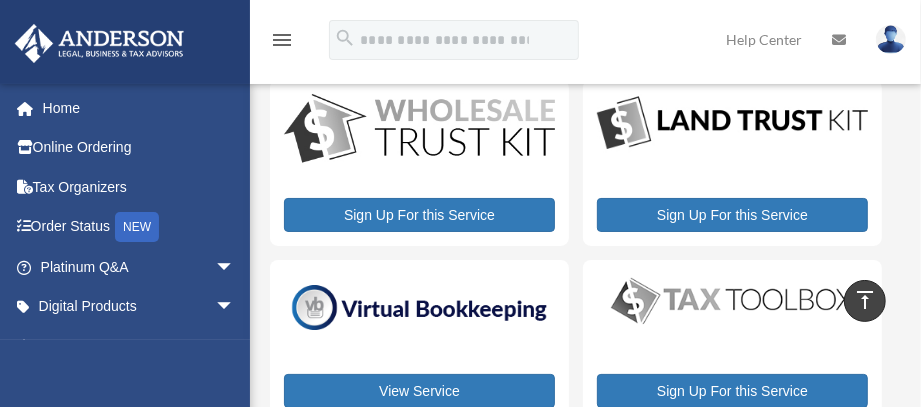 scroll, scrollTop: 0, scrollLeft: 0, axis: both 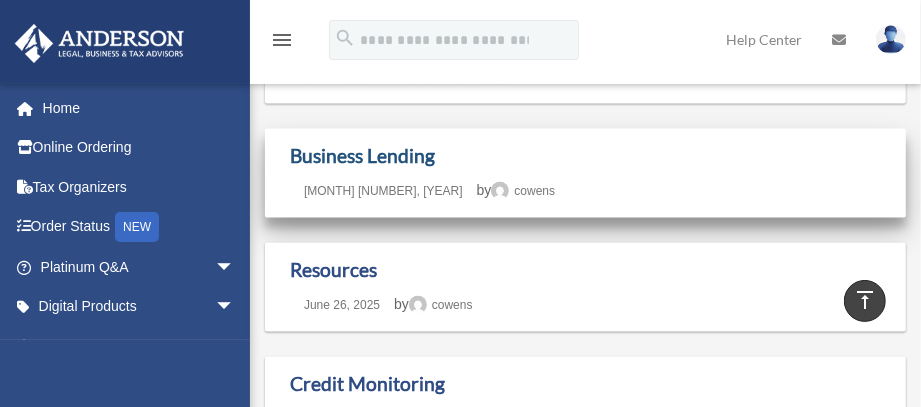 click on "Business Lending" at bounding box center (362, 155) 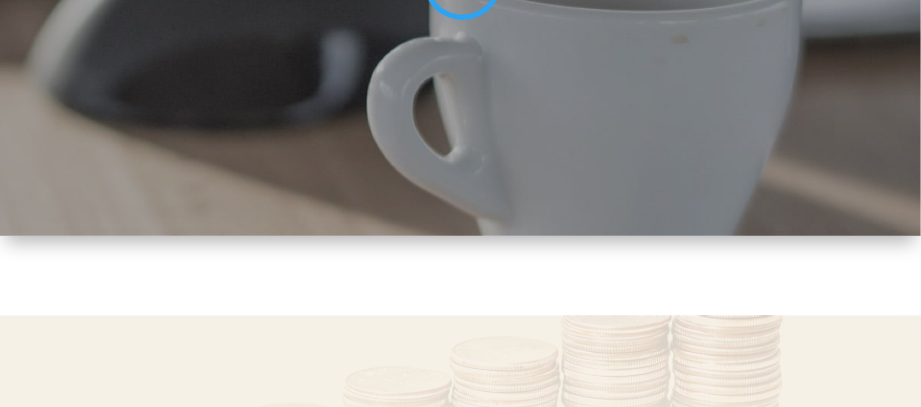 scroll, scrollTop: 16356, scrollLeft: 0, axis: vertical 